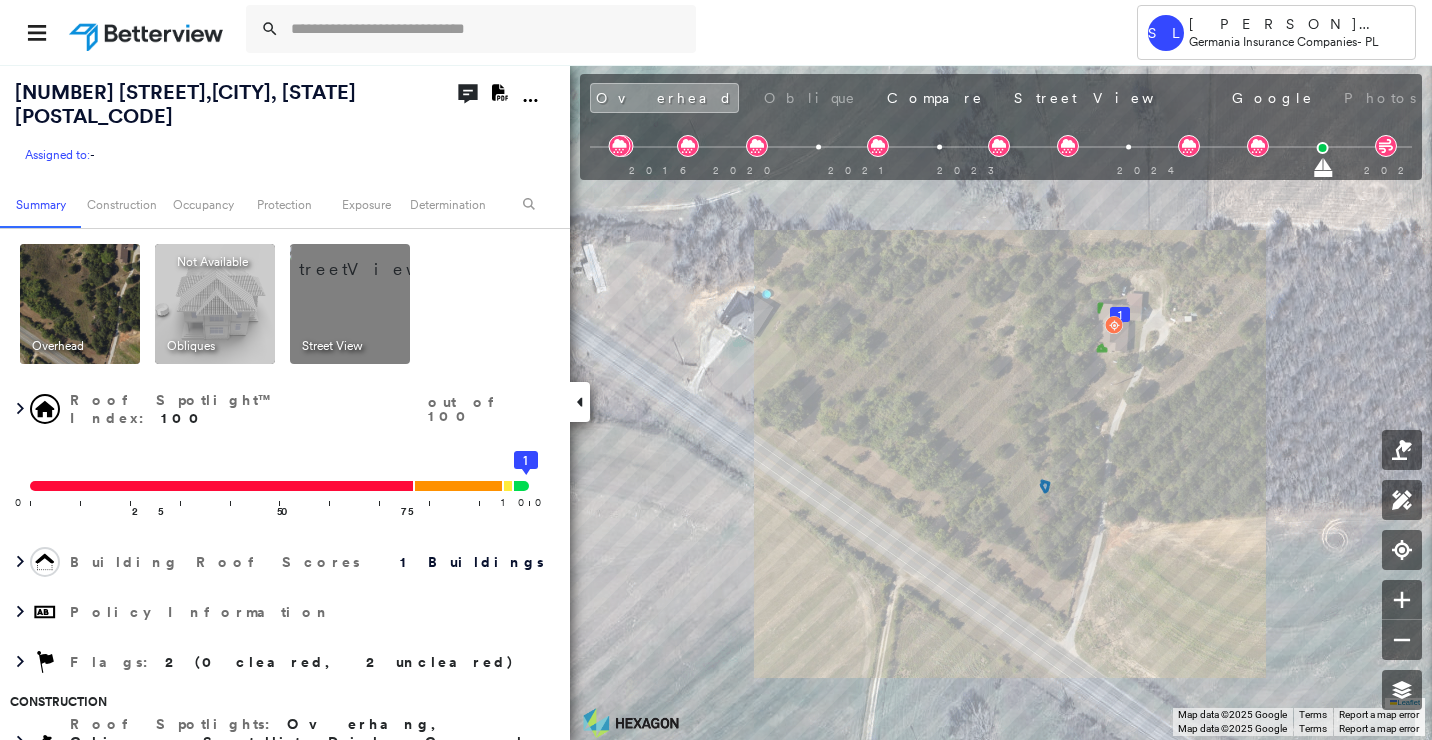 scroll, scrollTop: 0, scrollLeft: 0, axis: both 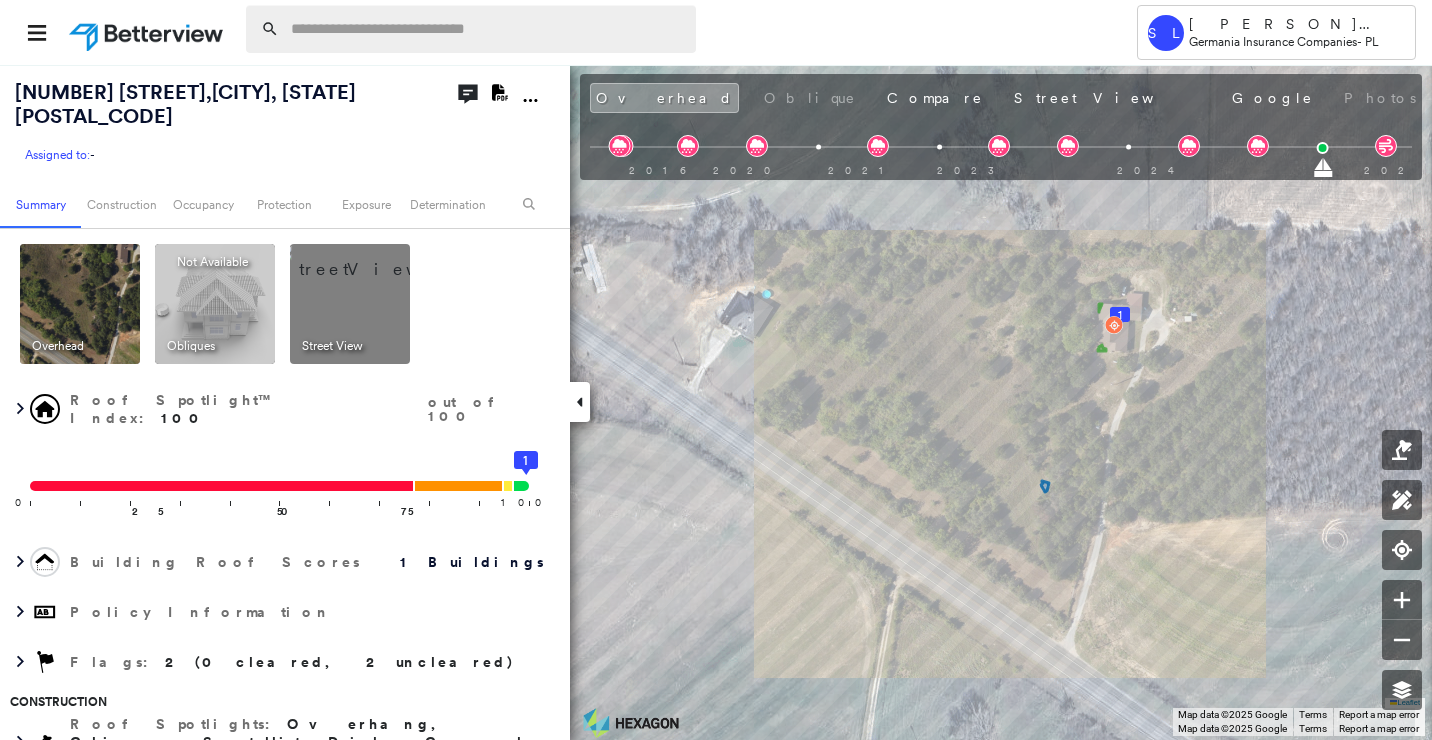 click at bounding box center (487, 29) 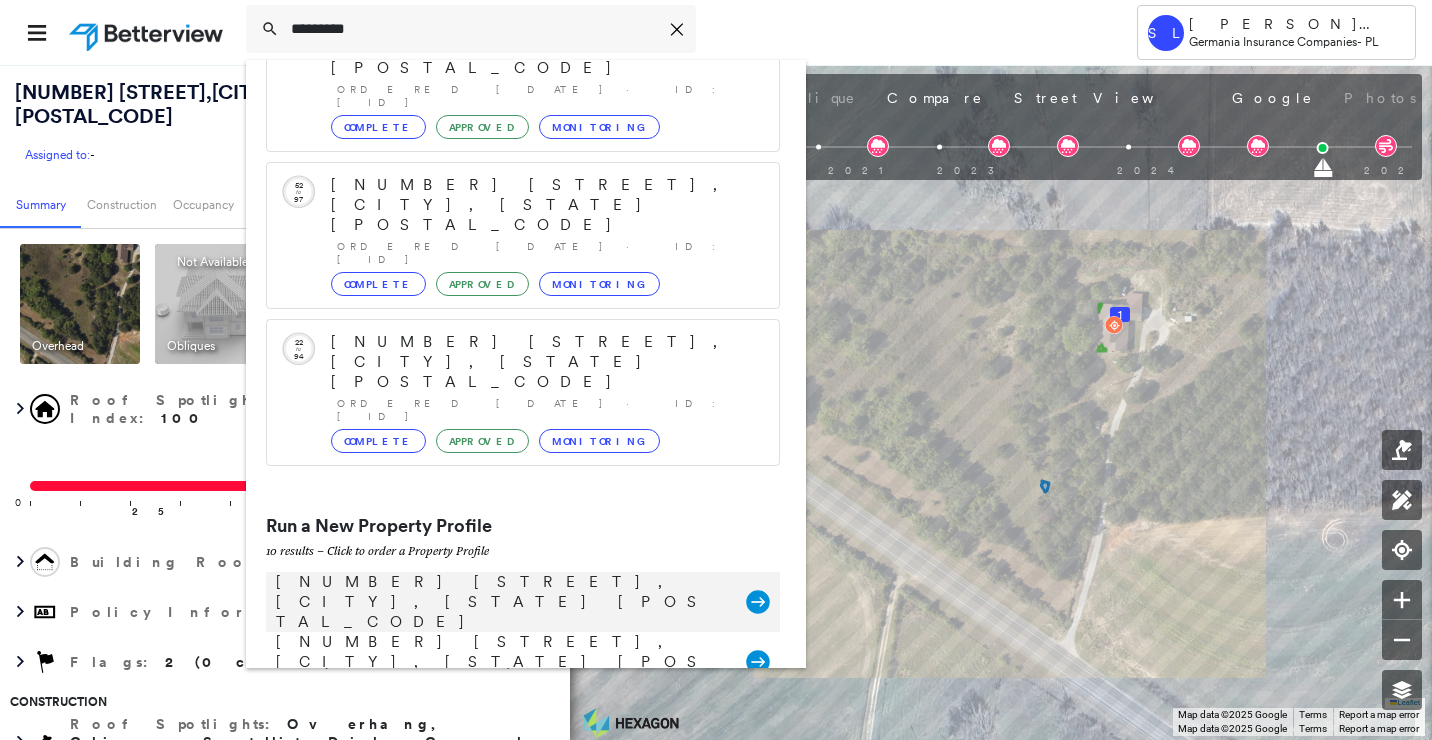 scroll, scrollTop: 0, scrollLeft: 0, axis: both 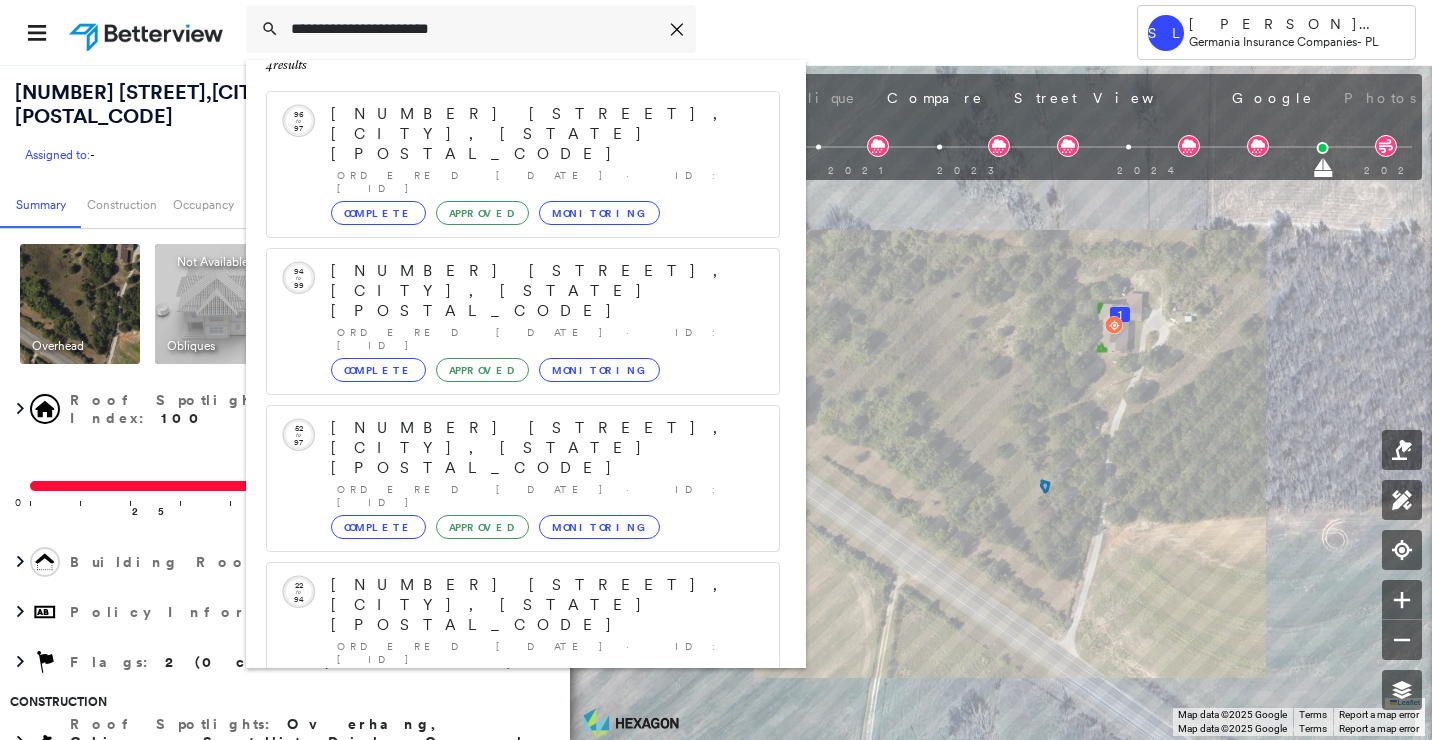 type on "**********" 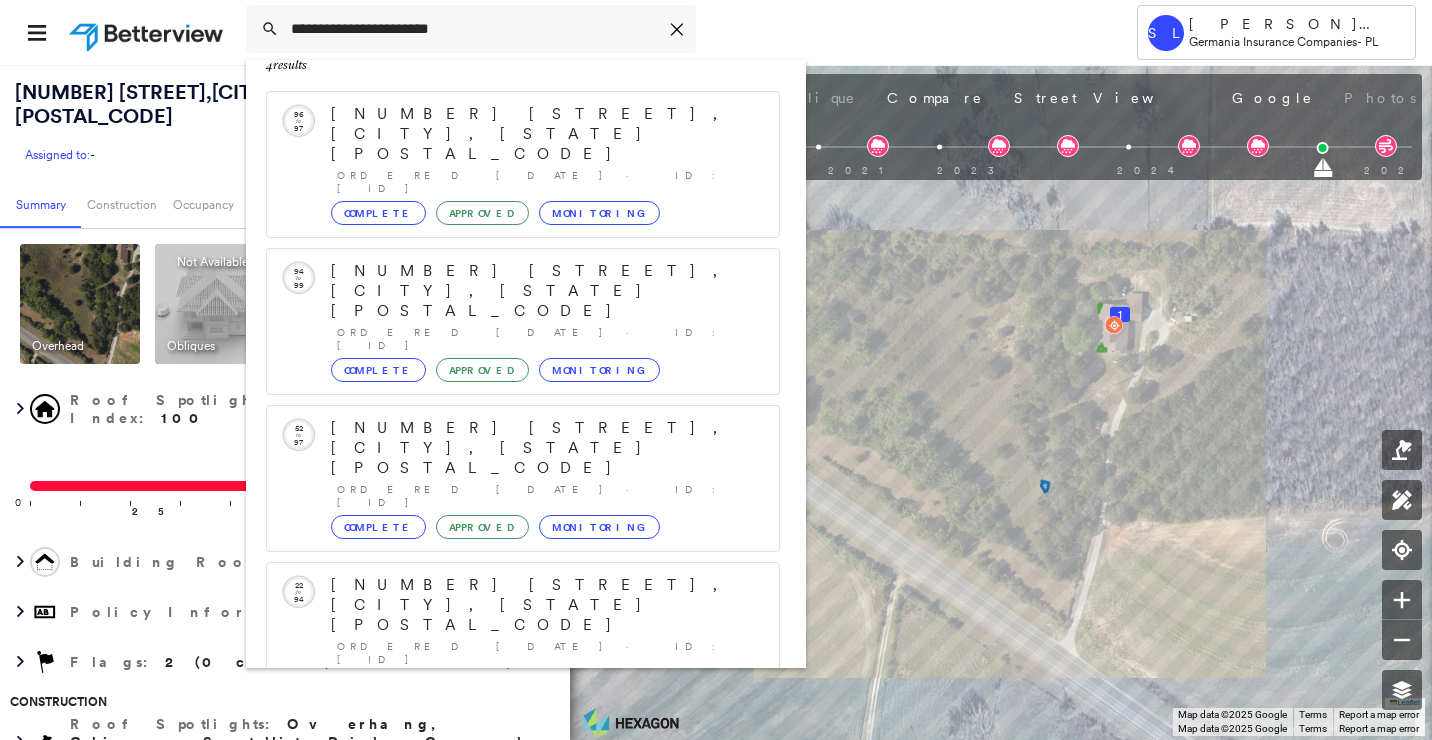click 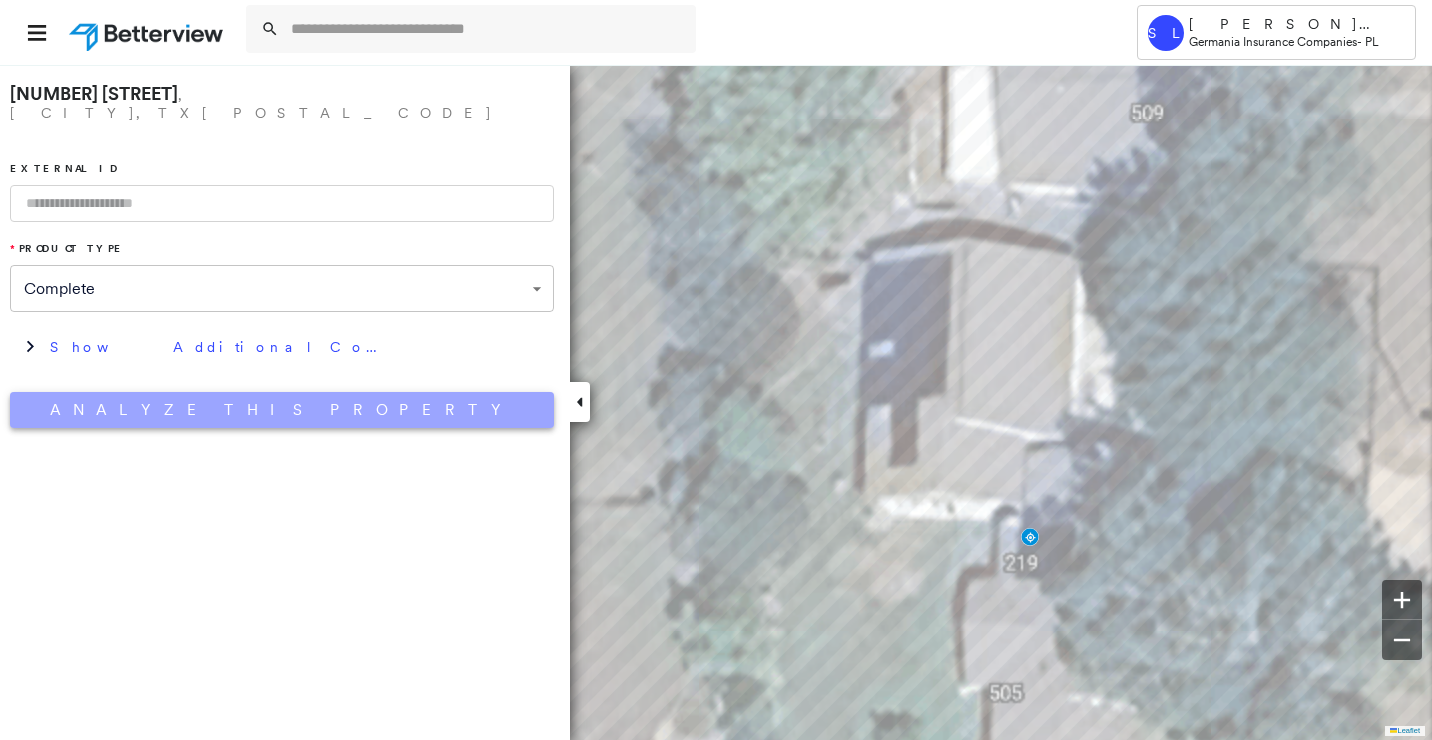 click on "Analyze This Property" at bounding box center (282, 410) 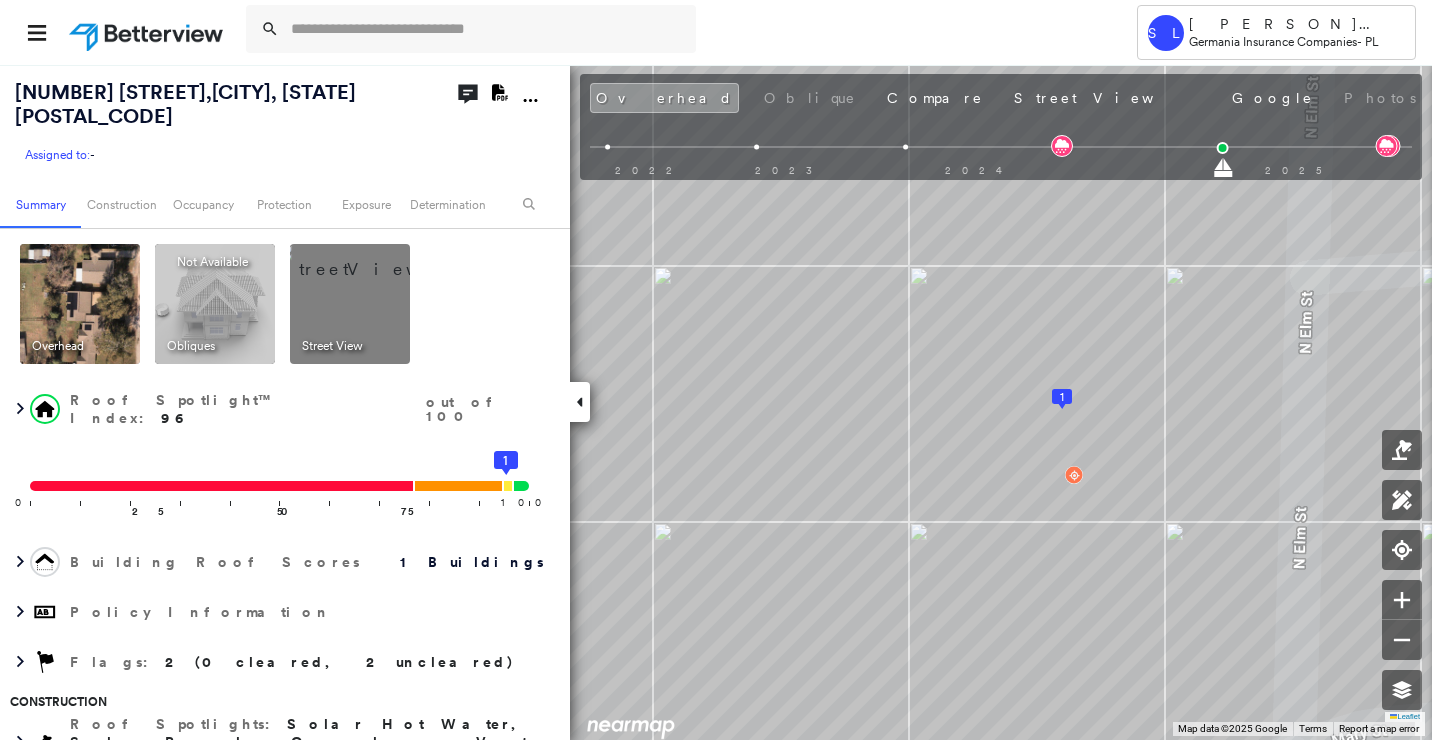 click 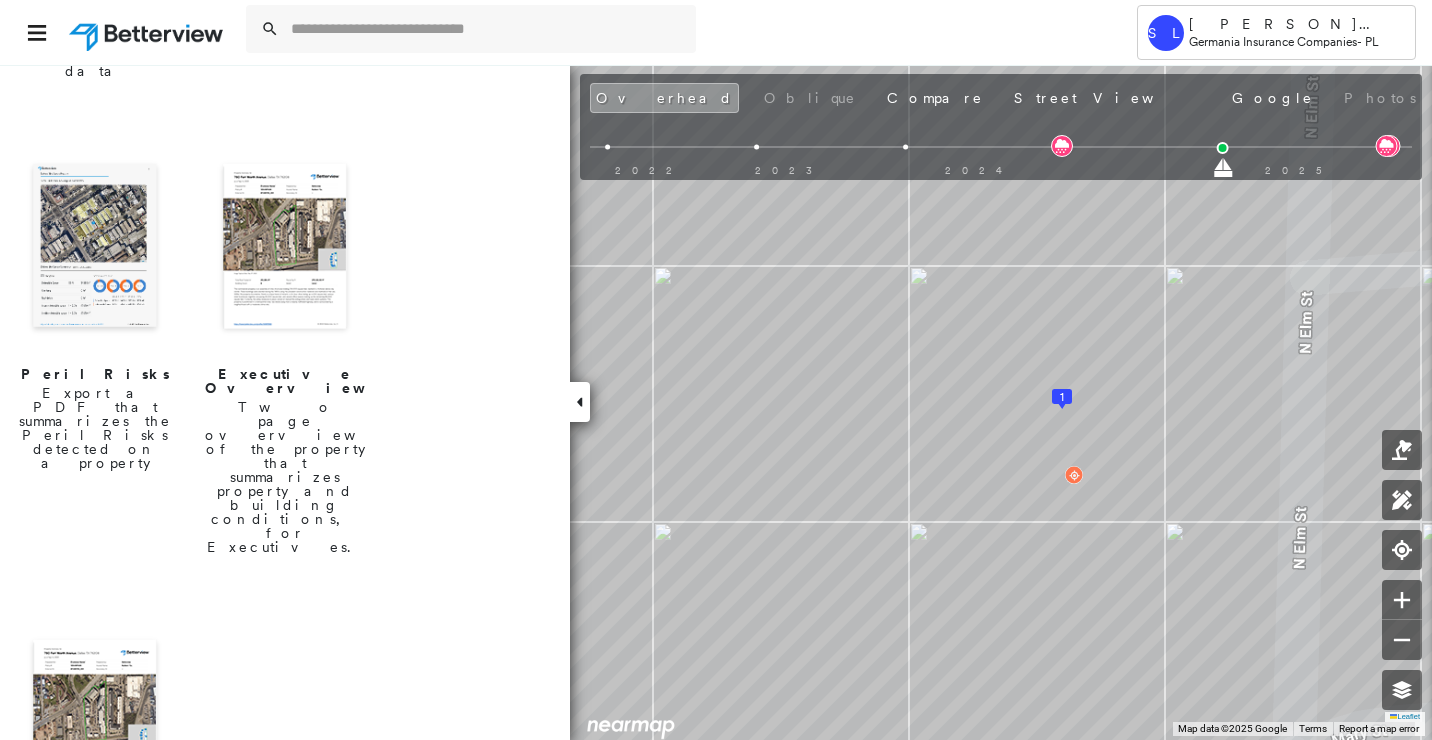 scroll, scrollTop: 652, scrollLeft: 0, axis: vertical 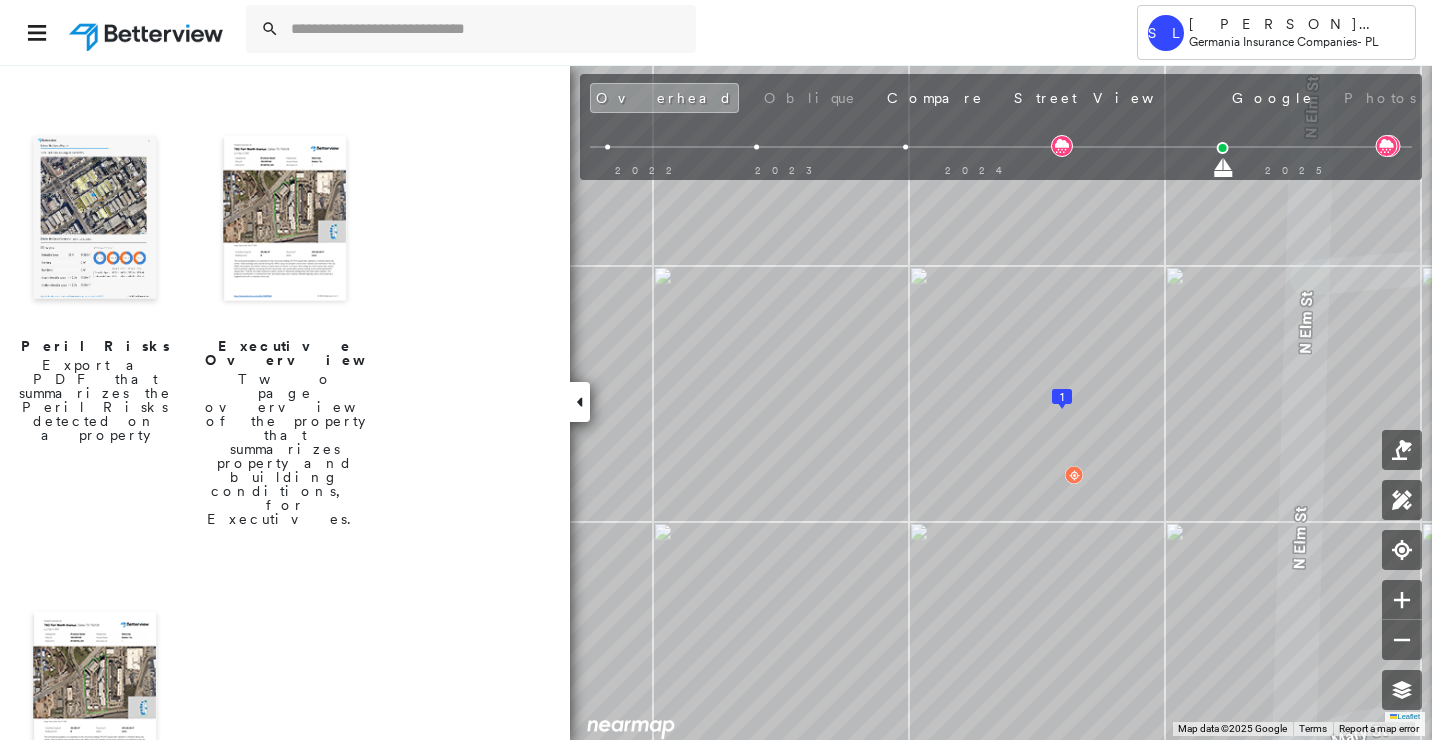 click at bounding box center [95, 696] 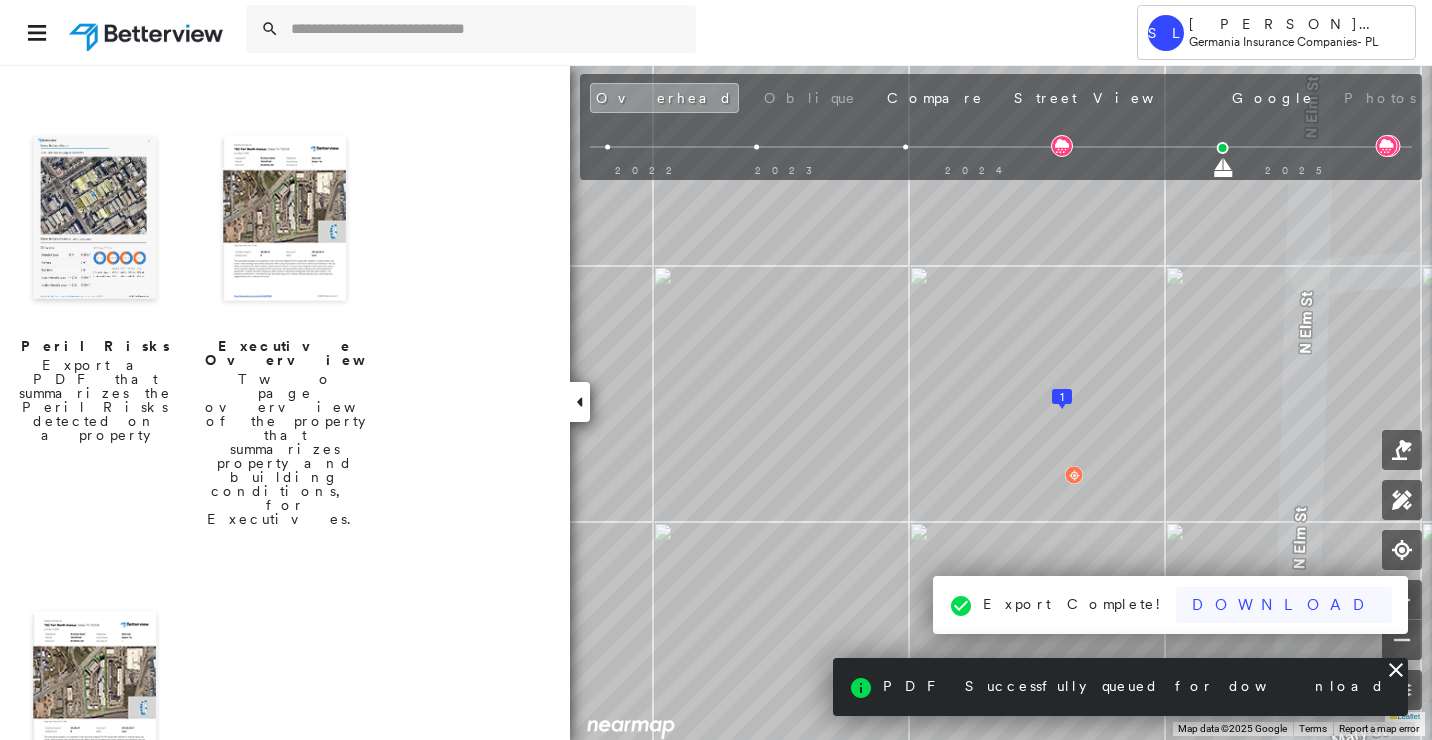 click on "Download" at bounding box center (1284, 605) 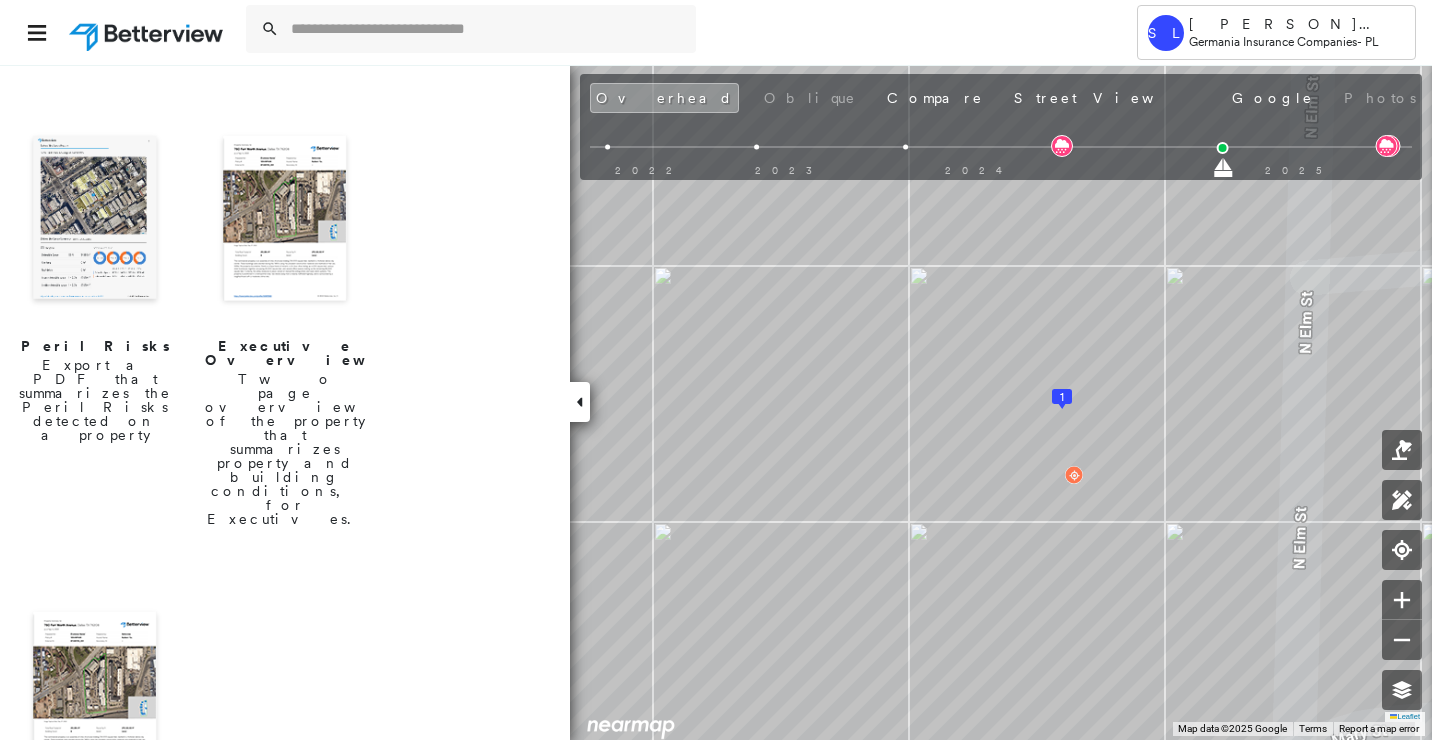 click at bounding box center (580, 402) 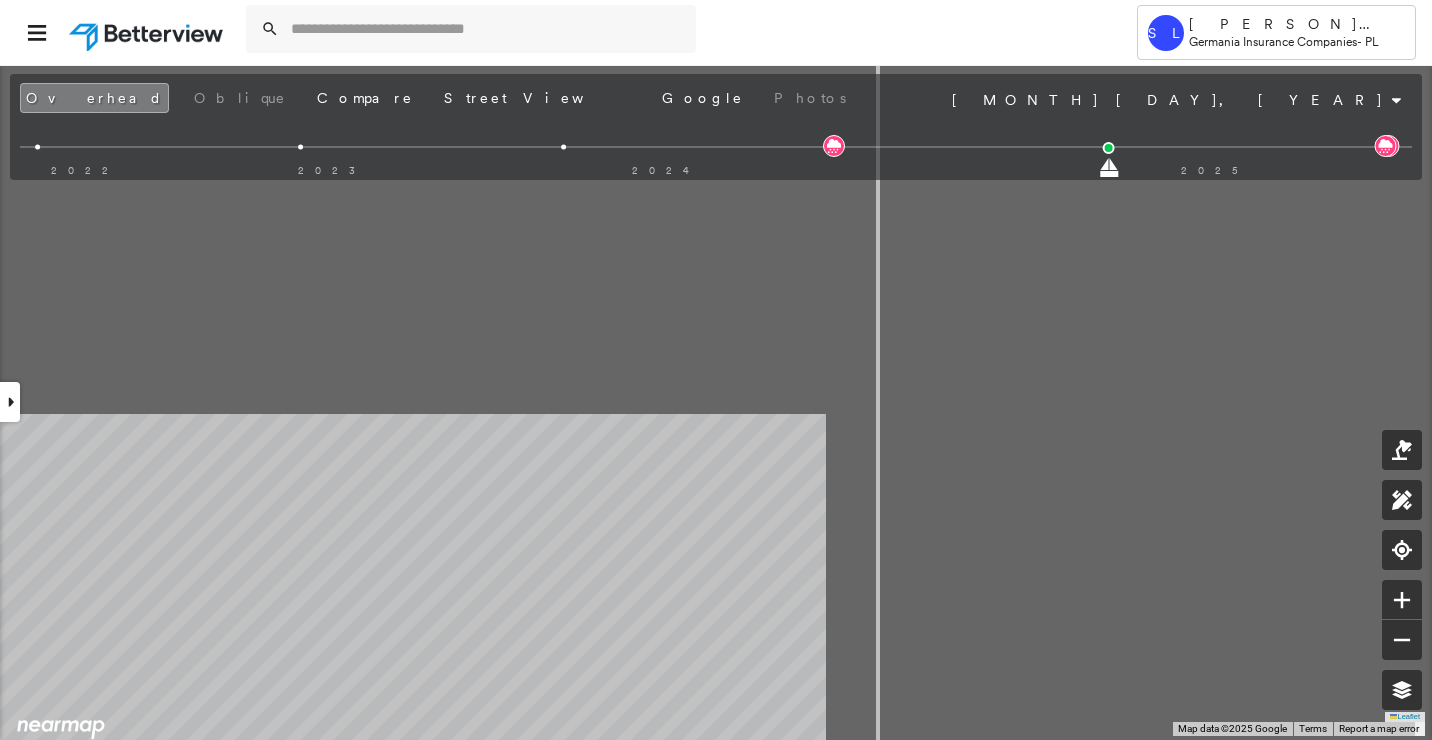 click on "Tower SL [PERSON] [INSURANCE_COMPANY] - PL [NUMBER] [STREET] , [CITY], [STATE] [POSTAL_CODE] Assigned to: - Assigned to: - Assigned to: - Open Comments Download PDF Report Summary Construction Occupancy Protection Exposure Determination Overhead Obliques Not Available ; Street View Roof Spotlight™ Index : 96 out of 100 0 100 25 50 75 1 Building Roof Scores 1 Buildings Policy Information Flags : 2 (0 cleared, 2 uncleared) Construction Roof Spotlights : Solar Hot Water, Solar Panels, Overhang, Vent, Satellite Dish Property Features : Solar Panels, Road (Drivable Surface), Concrete Area, Driveway, Maintained Lawn and 2 more Roof Age : 4+ years old. 1 Building 1 : 4+ years Roof Size & Shape : 1 building - Gable | Asphalt Shingle BuildZoom - Building Permit Data and Analysis Occupancy Place Detail National Registry of Historic Places Protection US Fire Administration: Nearest Fire Stations Exposure Fire Path FEMA Risk Index Wind Claim Predictor: Most Risky 1 out of 5 Additional Perils Present :" at bounding box center (716, 370) 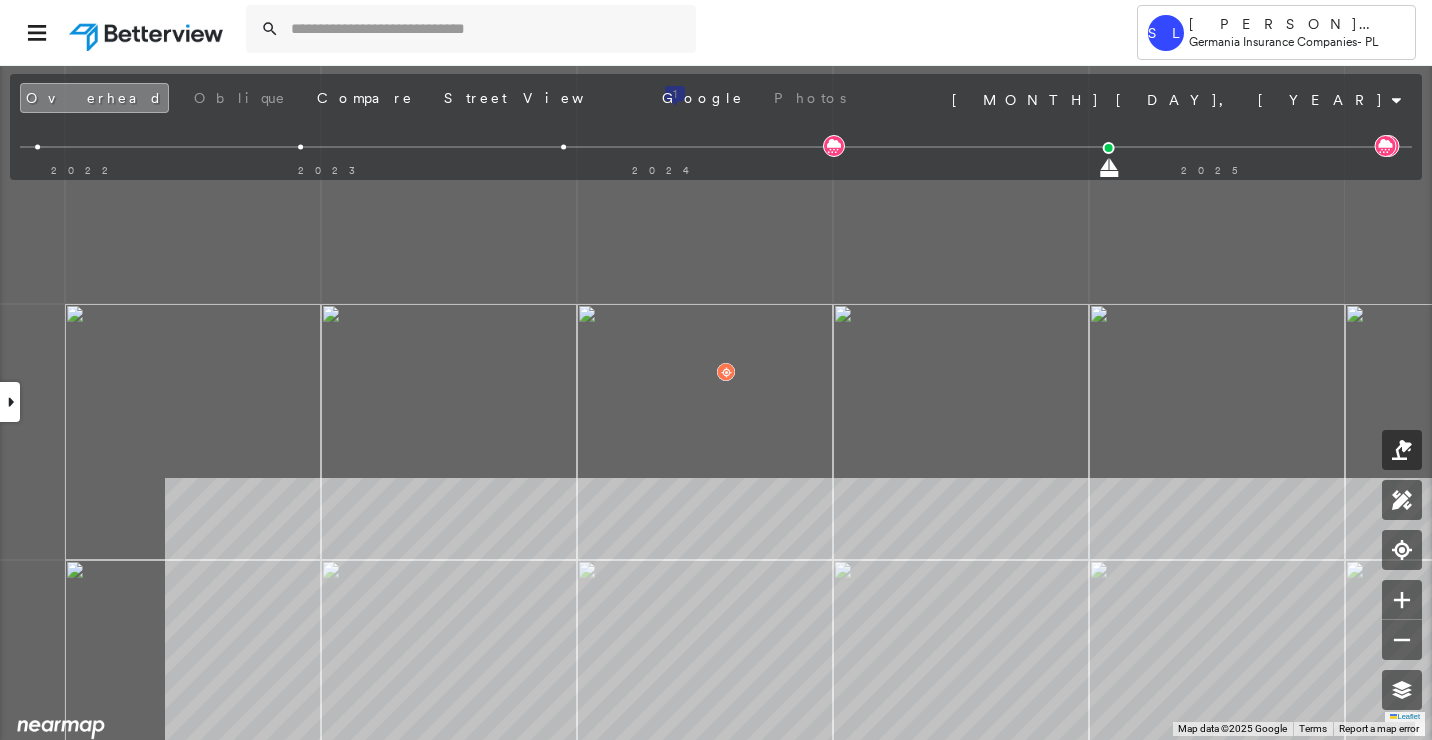 click on "1
Leaflet Keyboard shortcuts Map Data Map data ©2025 Google Map data ©2025 Google 10 m  Click to toggle between metric and imperial units Terms Report a map error To navigate, press the arrow keys." at bounding box center (716, 402) 